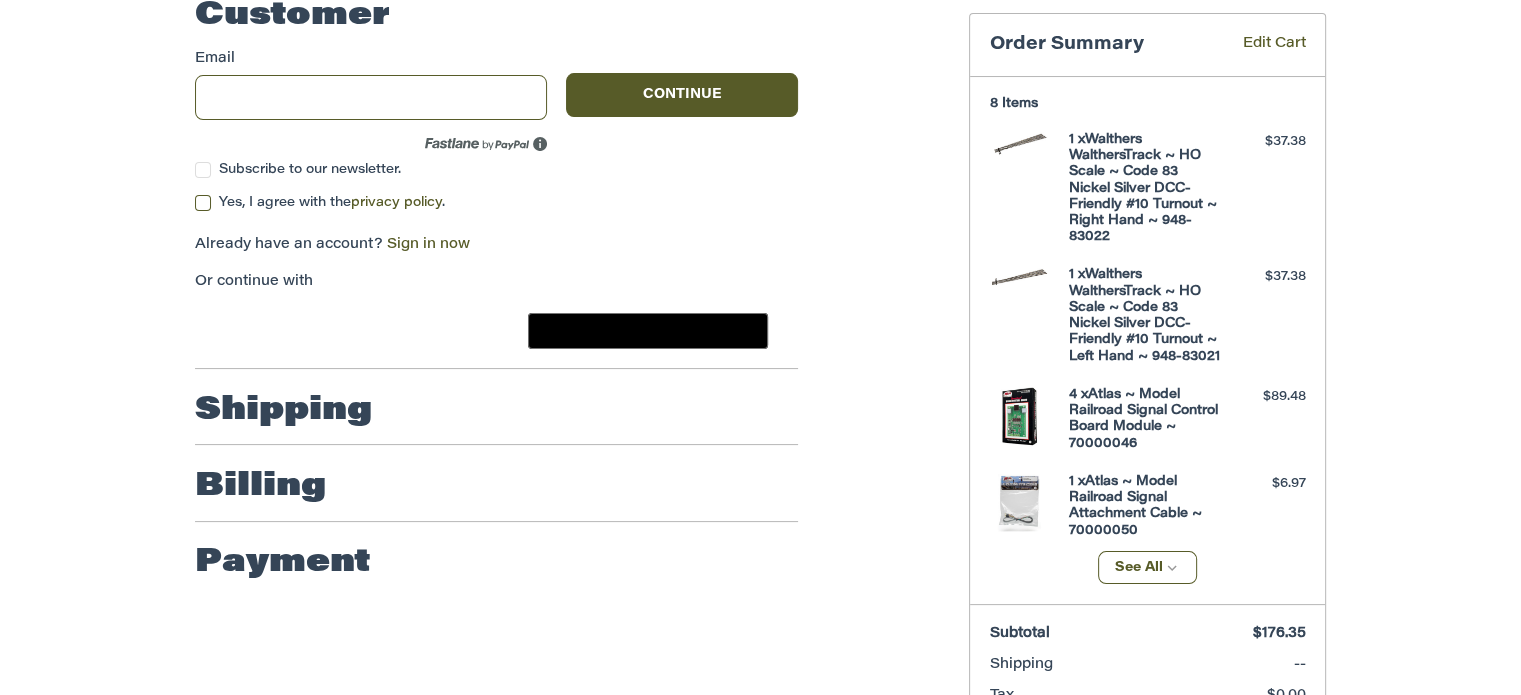 scroll, scrollTop: 112, scrollLeft: 0, axis: vertical 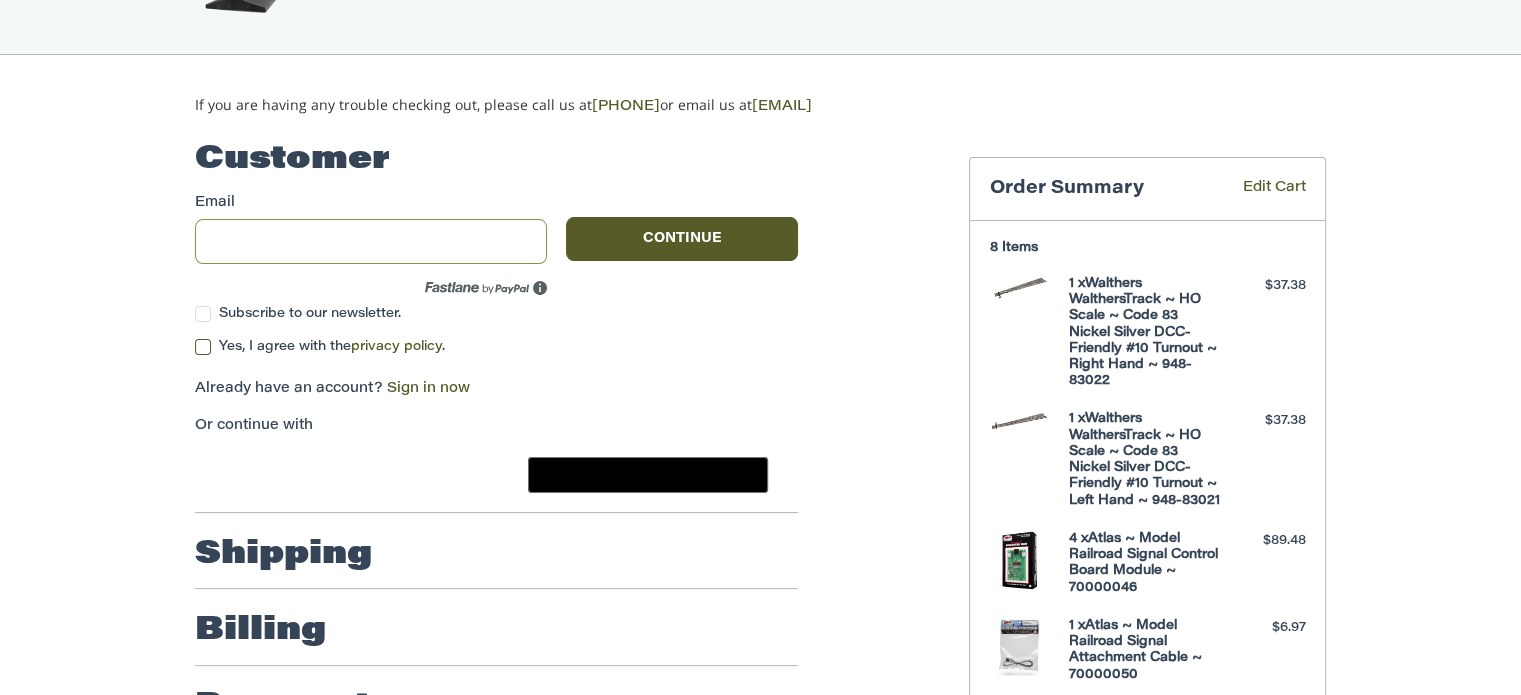 click on "Email" at bounding box center (371, 241) 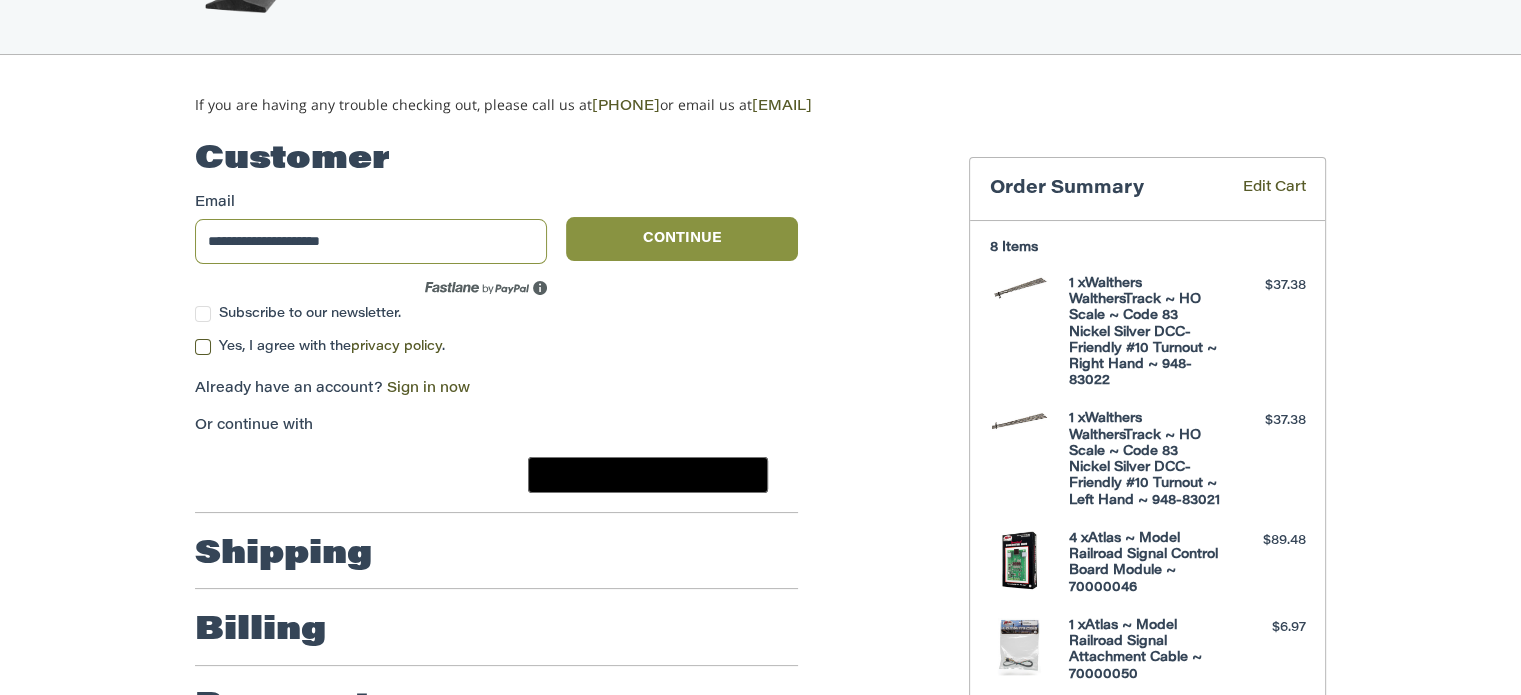type on "**********" 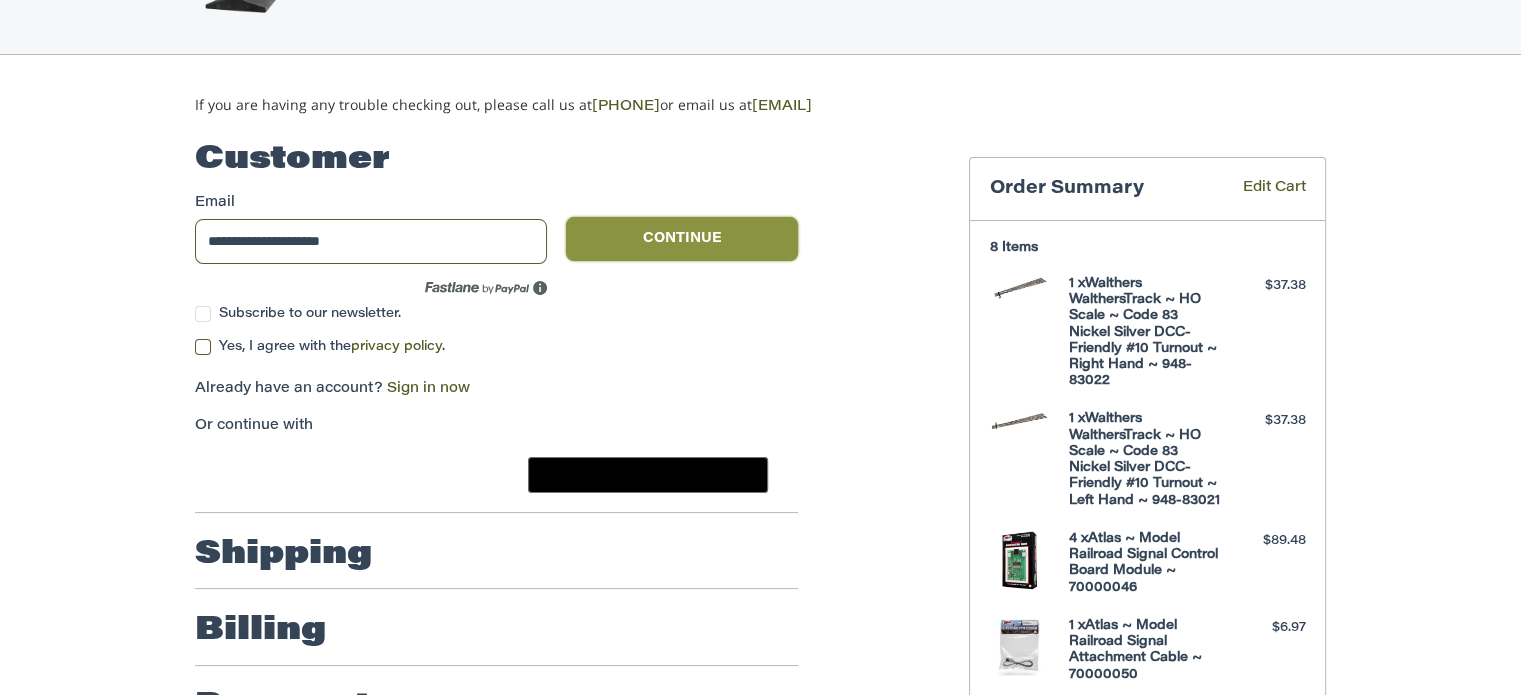 click on "Continue" at bounding box center [682, 239] 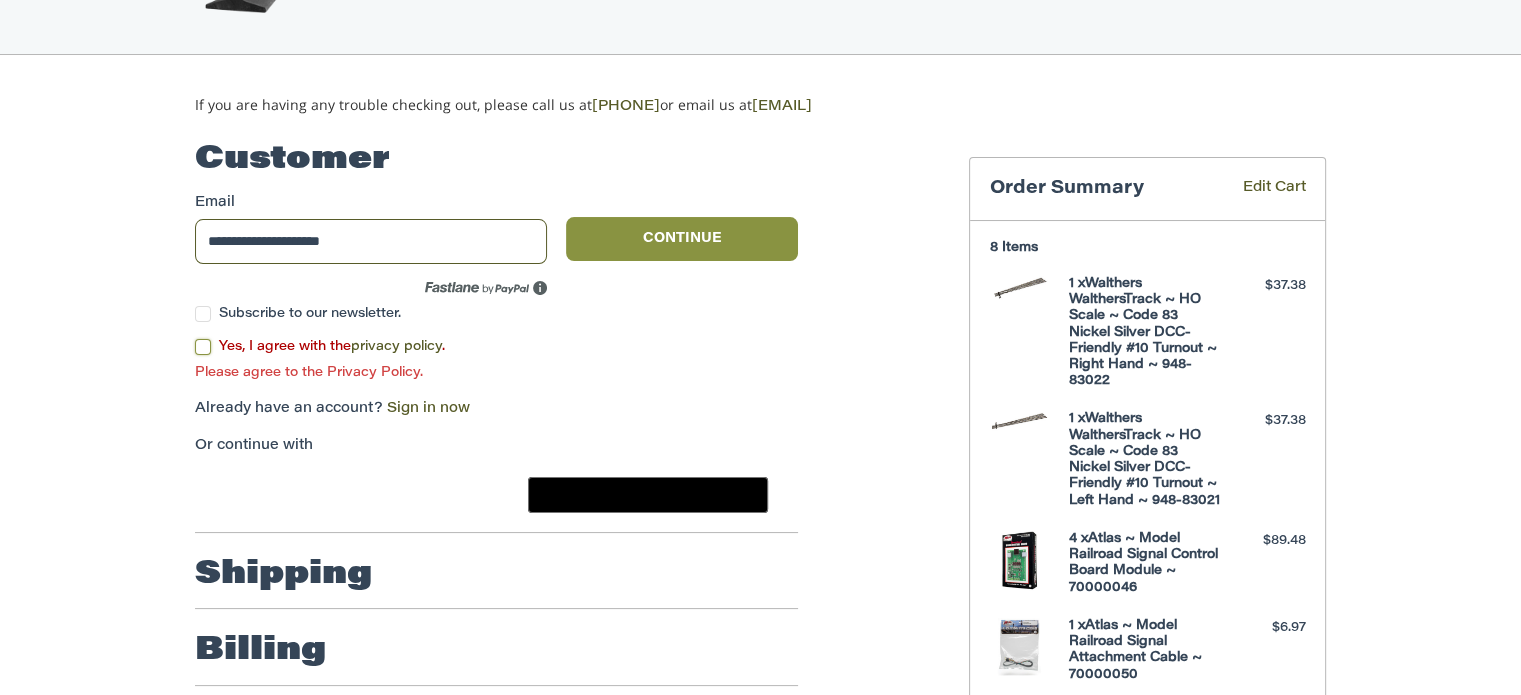 scroll, scrollTop: 141, scrollLeft: 0, axis: vertical 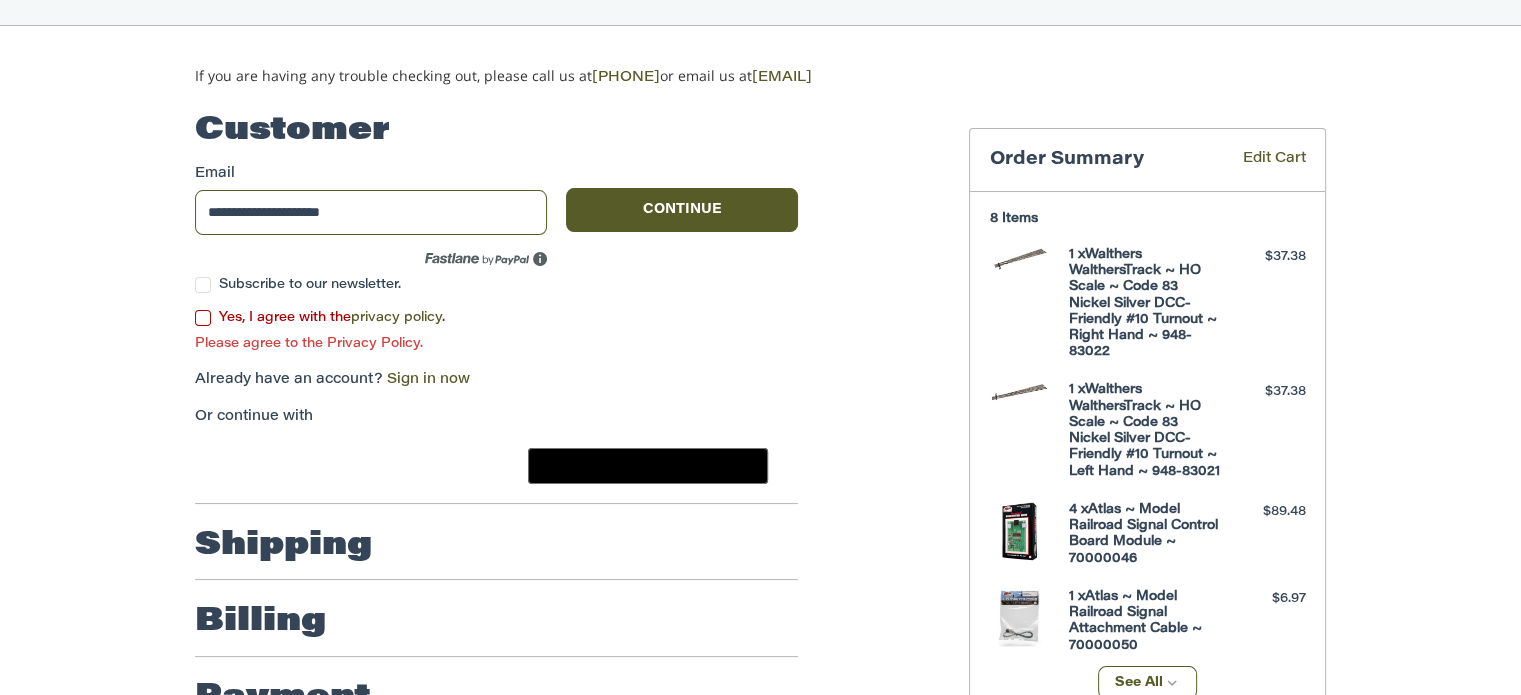 click on "Yes, I agree with the  privacy policy ." at bounding box center [496, 318] 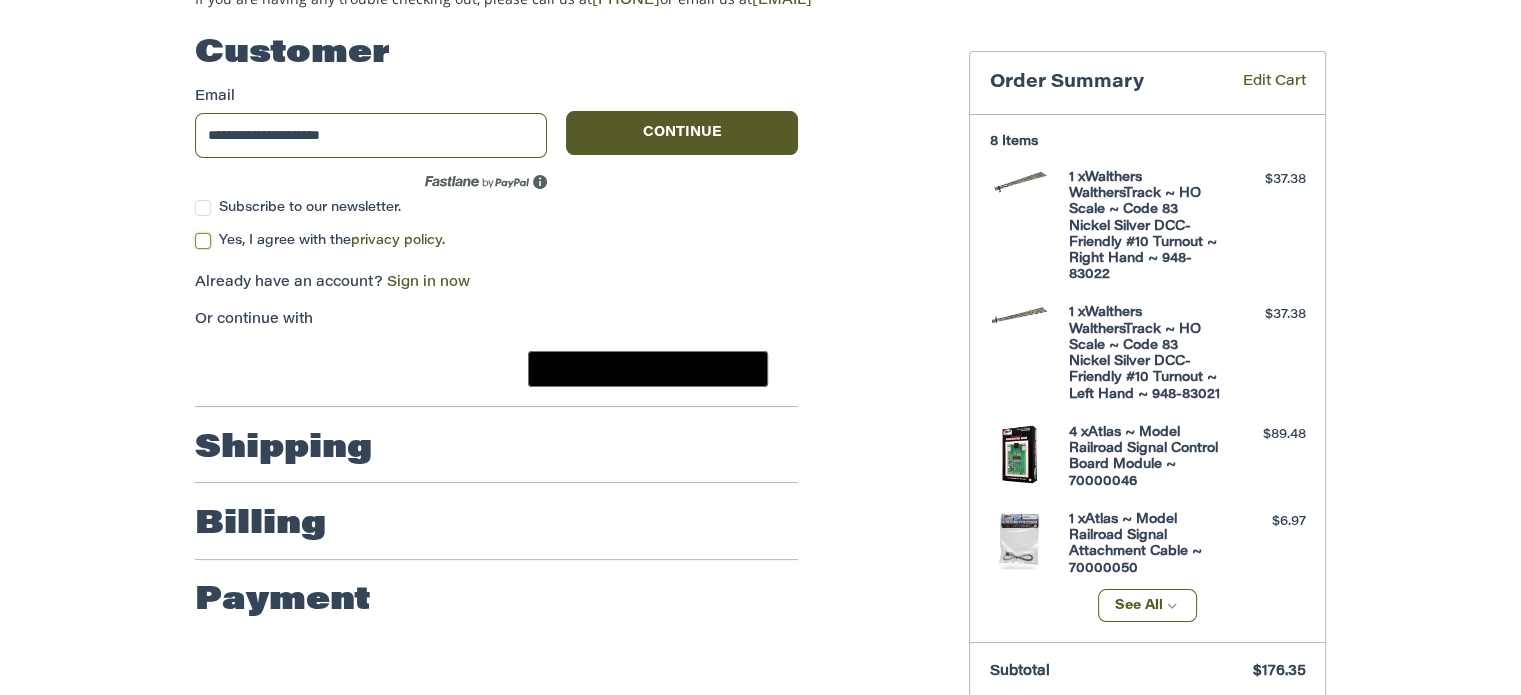scroll, scrollTop: 341, scrollLeft: 0, axis: vertical 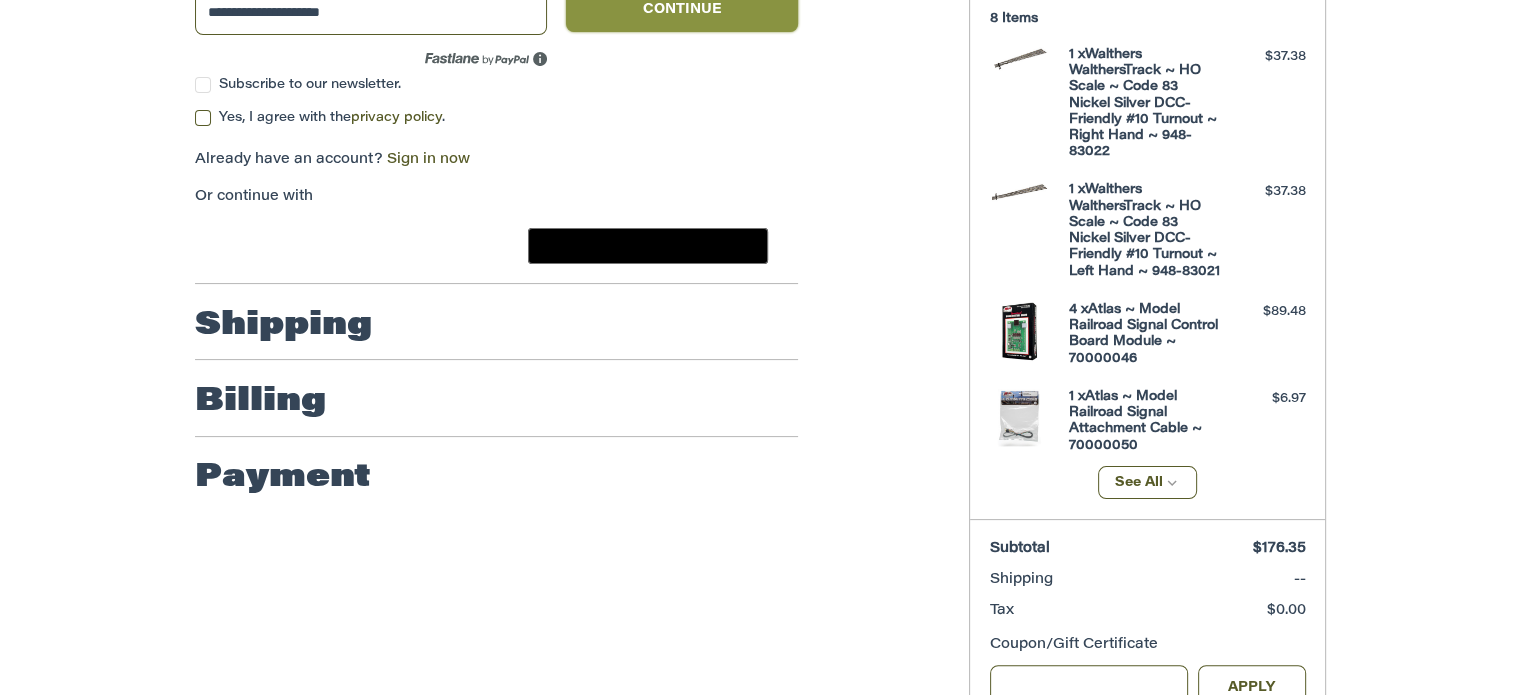 click on "Continue" at bounding box center (682, 10) 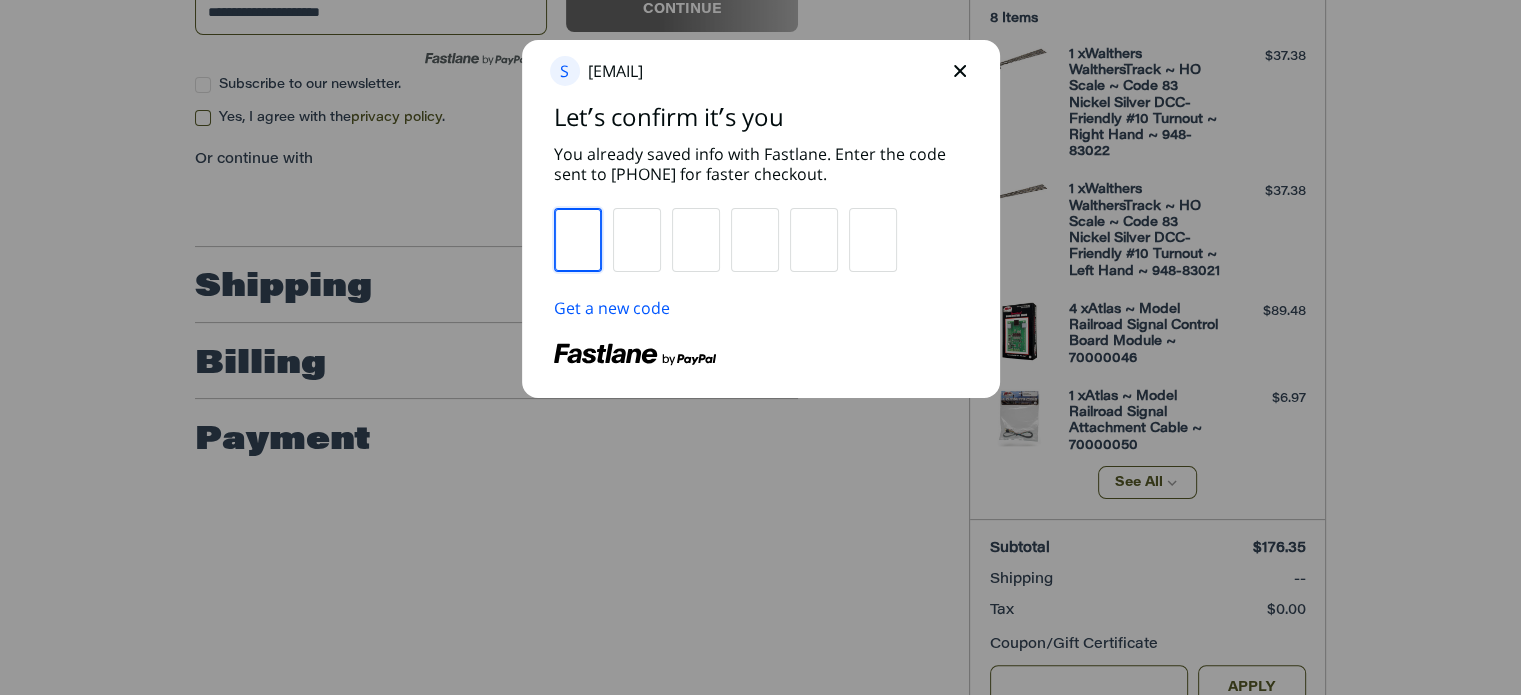 scroll, scrollTop: 441, scrollLeft: 0, axis: vertical 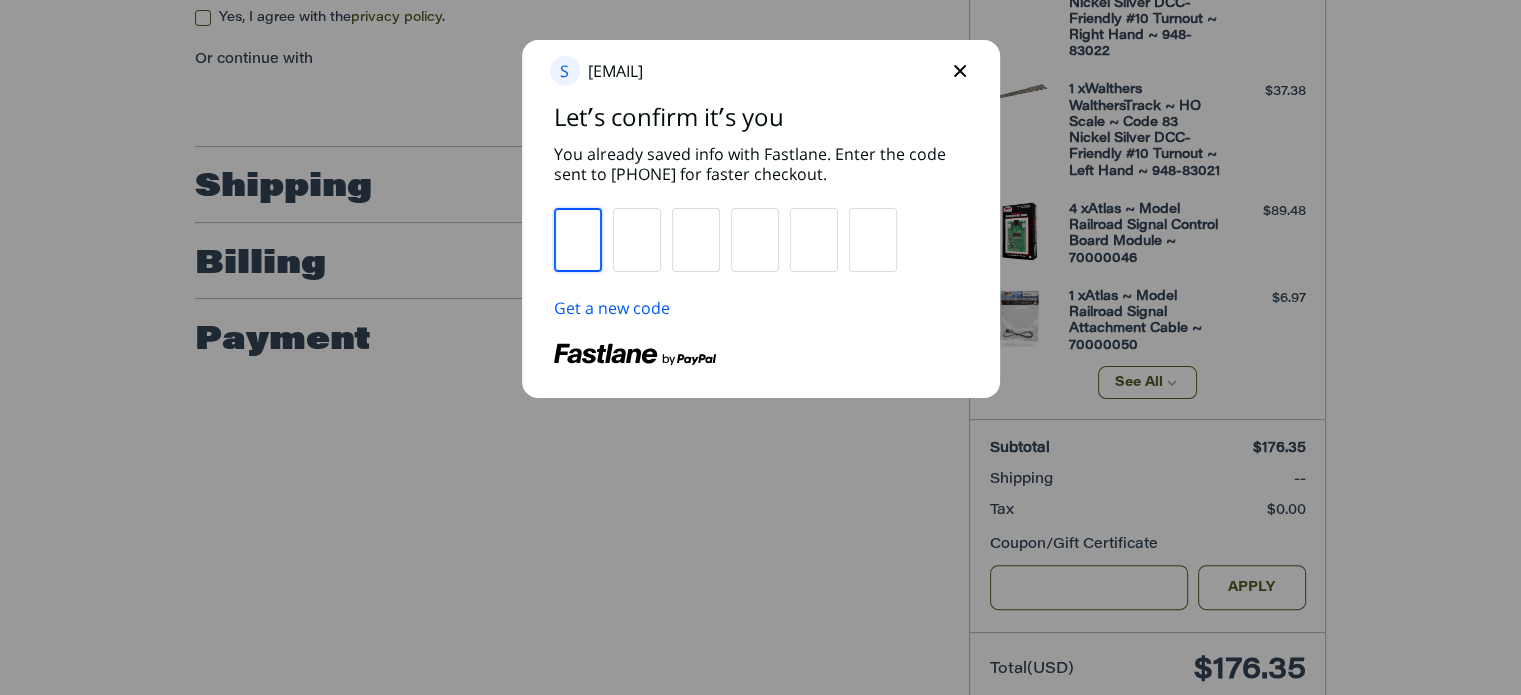 click at bounding box center [960, 71] 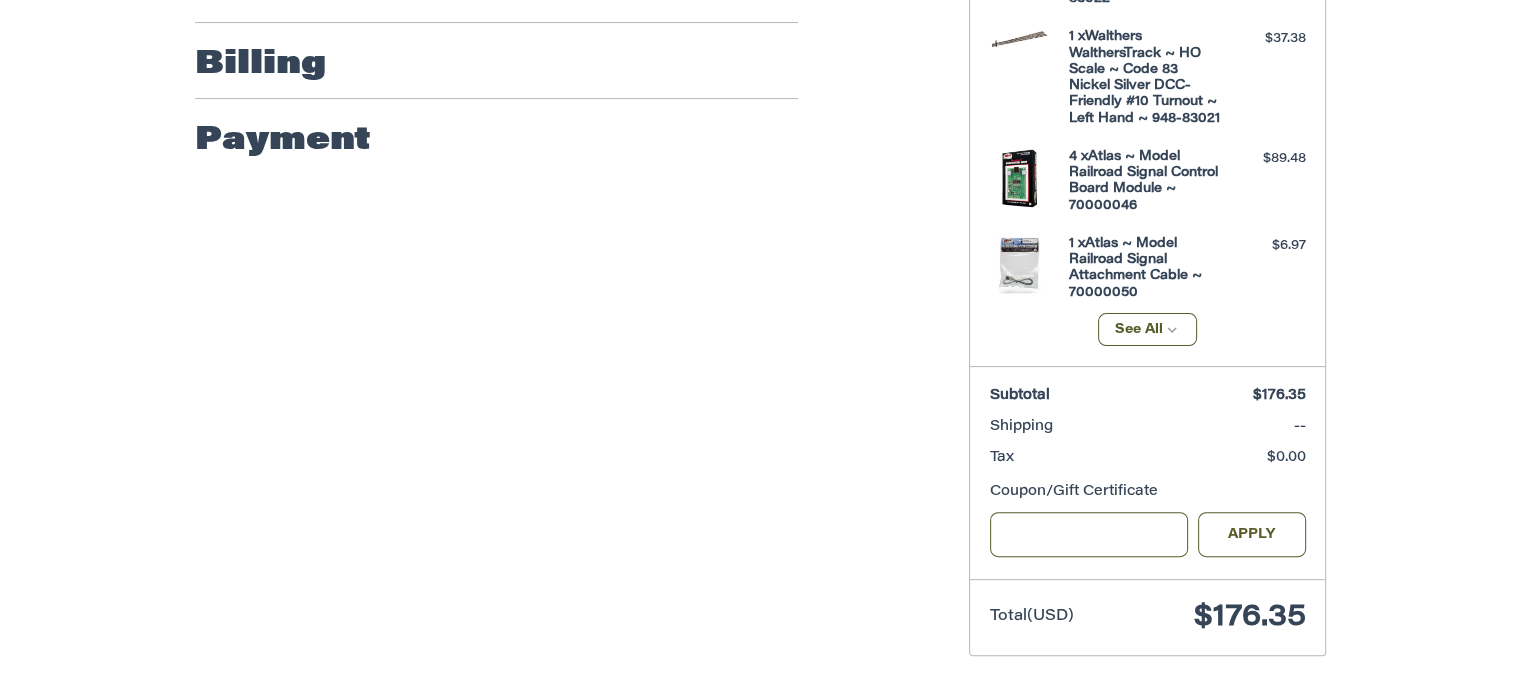 select on "**" 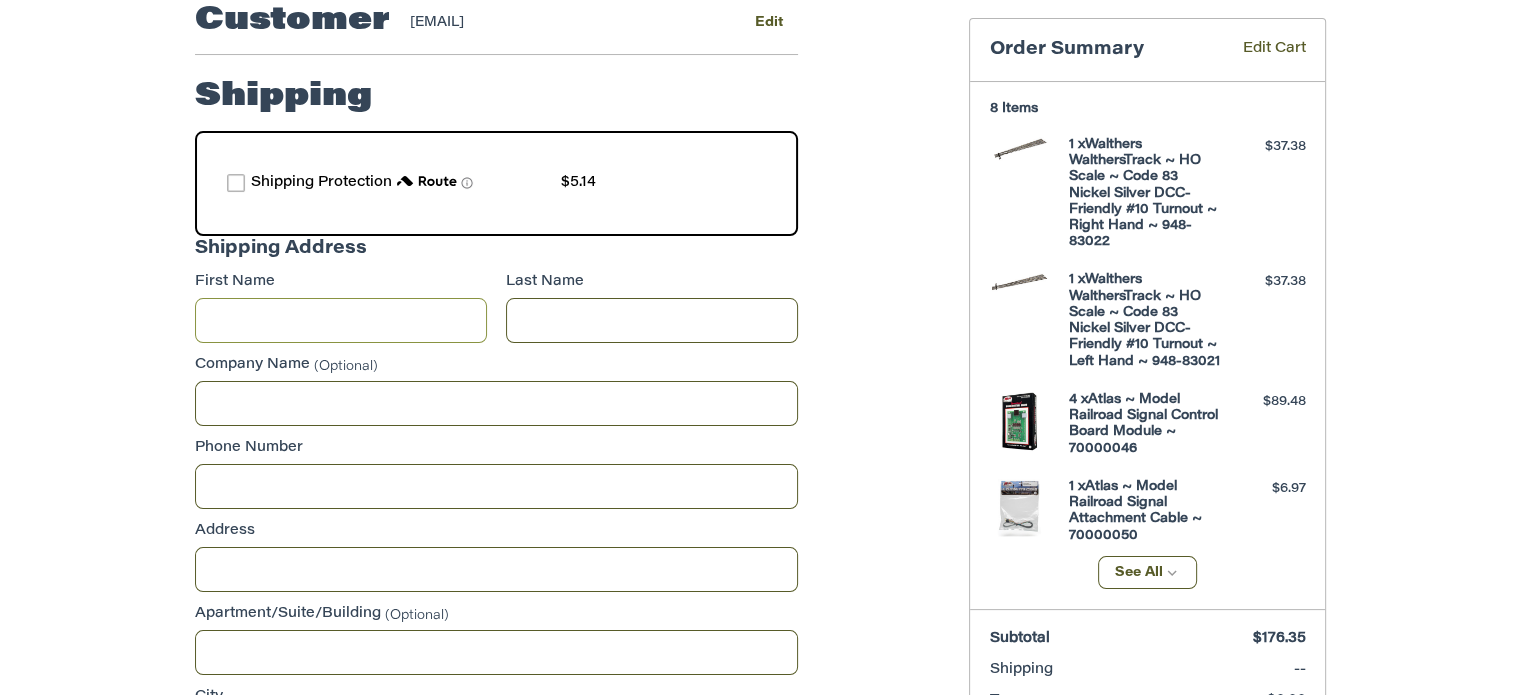 scroll, scrollTop: 285, scrollLeft: 0, axis: vertical 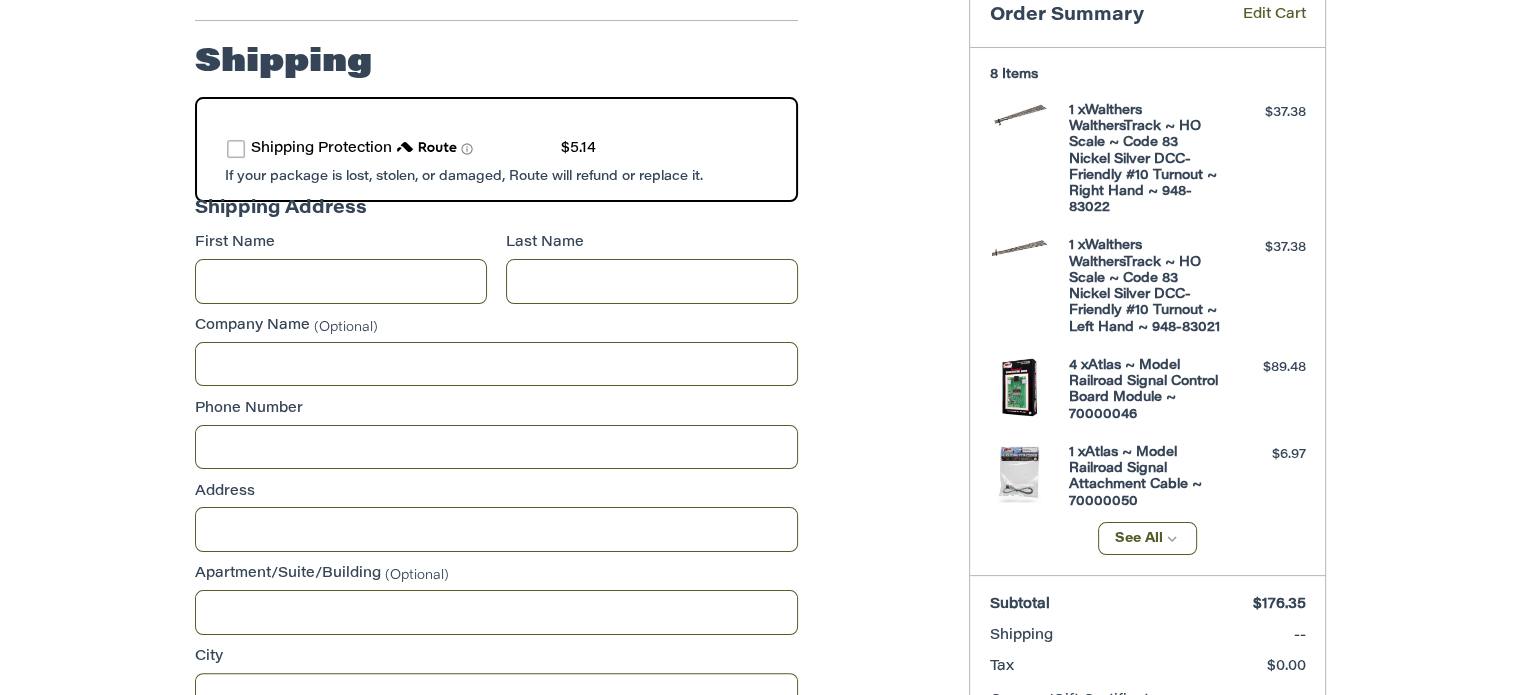 click at bounding box center [236, 149] 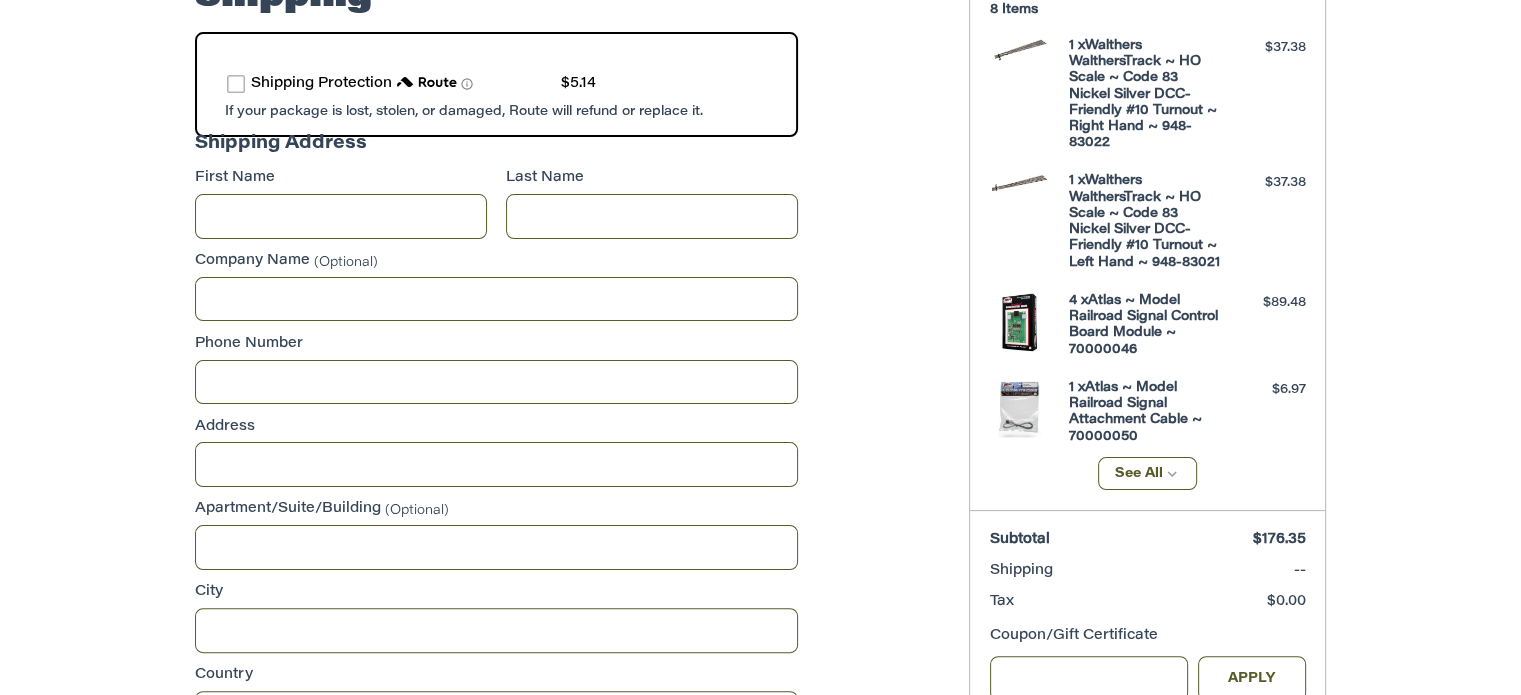 scroll, scrollTop: 385, scrollLeft: 0, axis: vertical 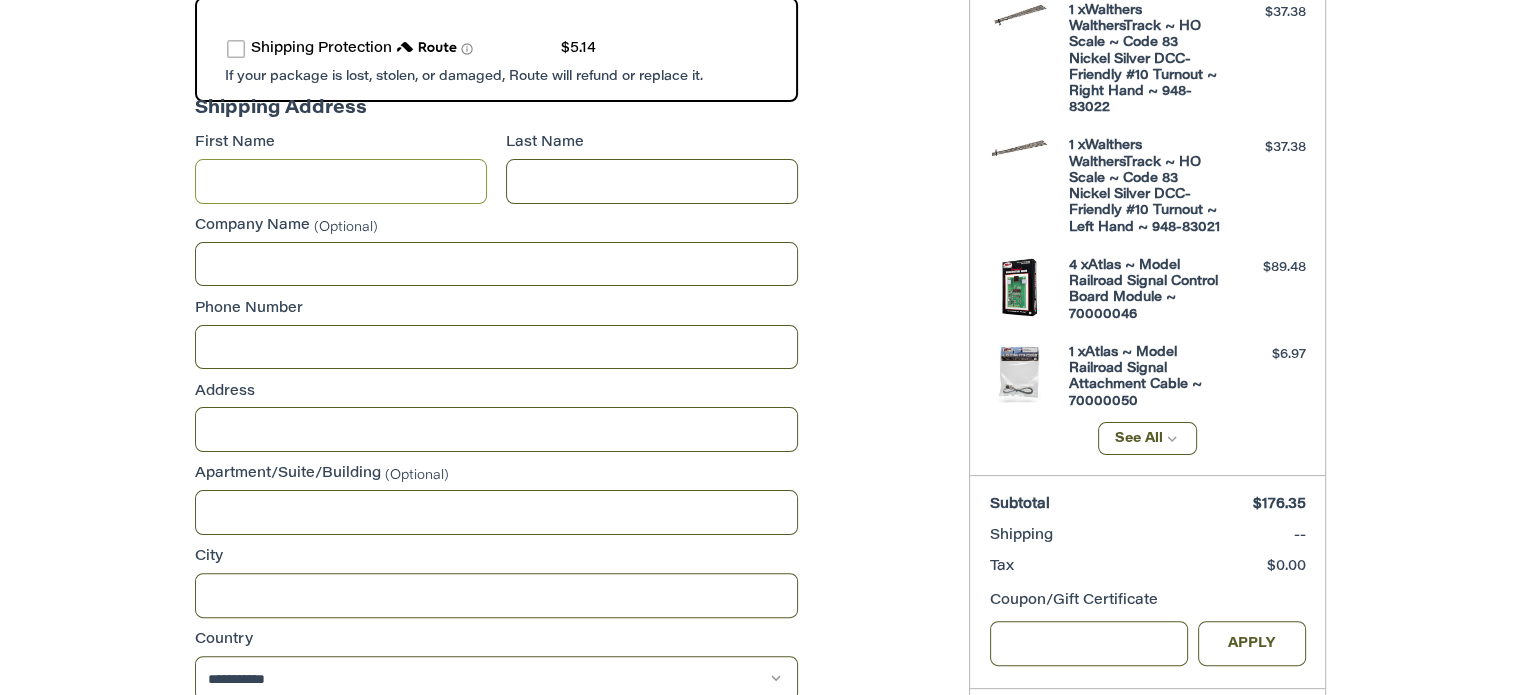 click on "First Name" at bounding box center (341, 181) 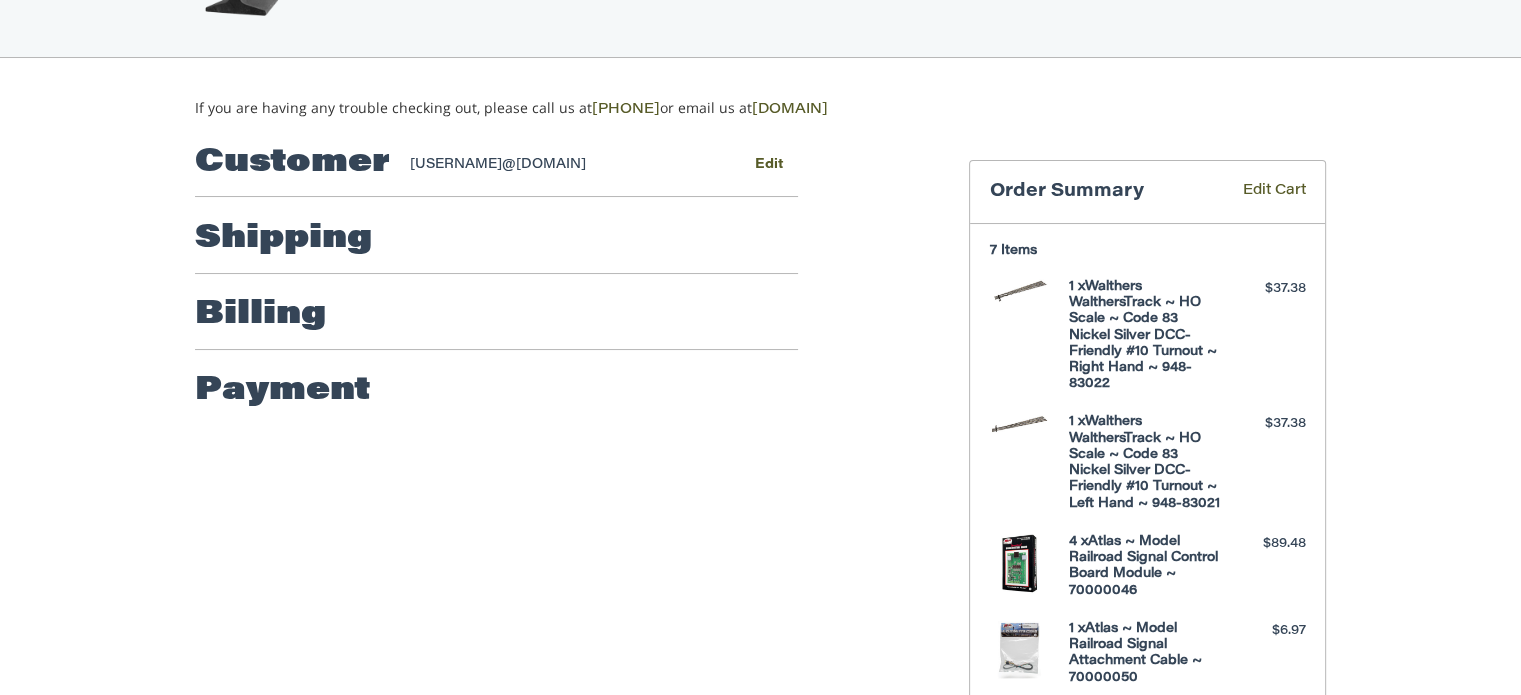 scroll, scrollTop: 0, scrollLeft: 0, axis: both 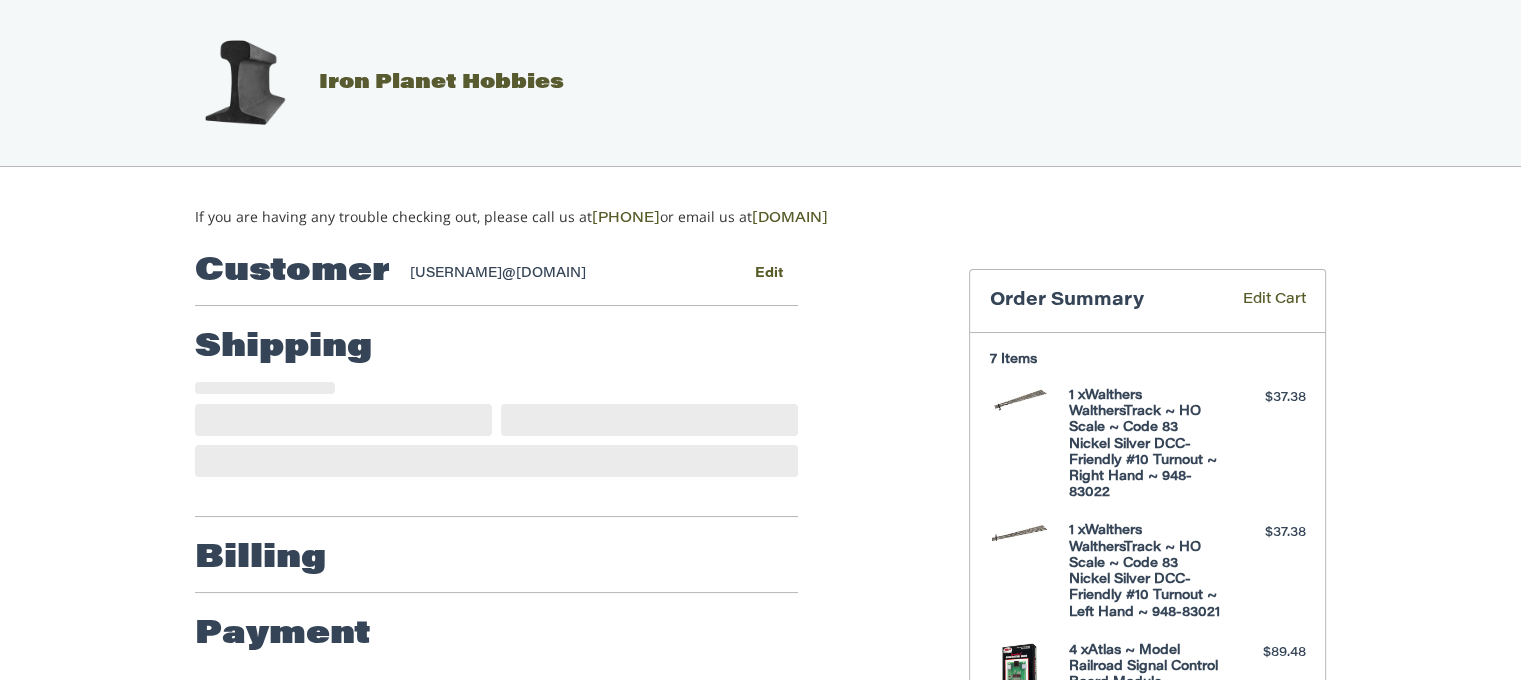 select on "**" 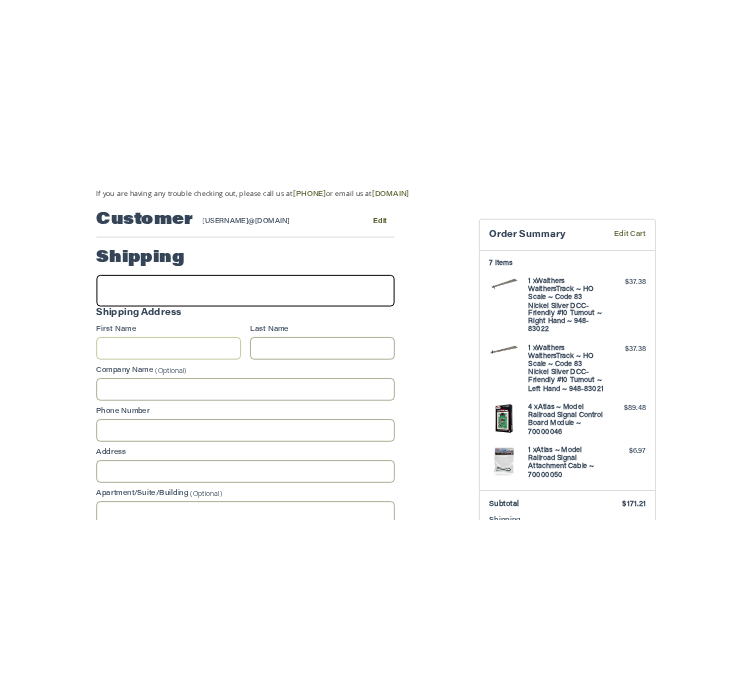 scroll, scrollTop: 185, scrollLeft: 0, axis: vertical 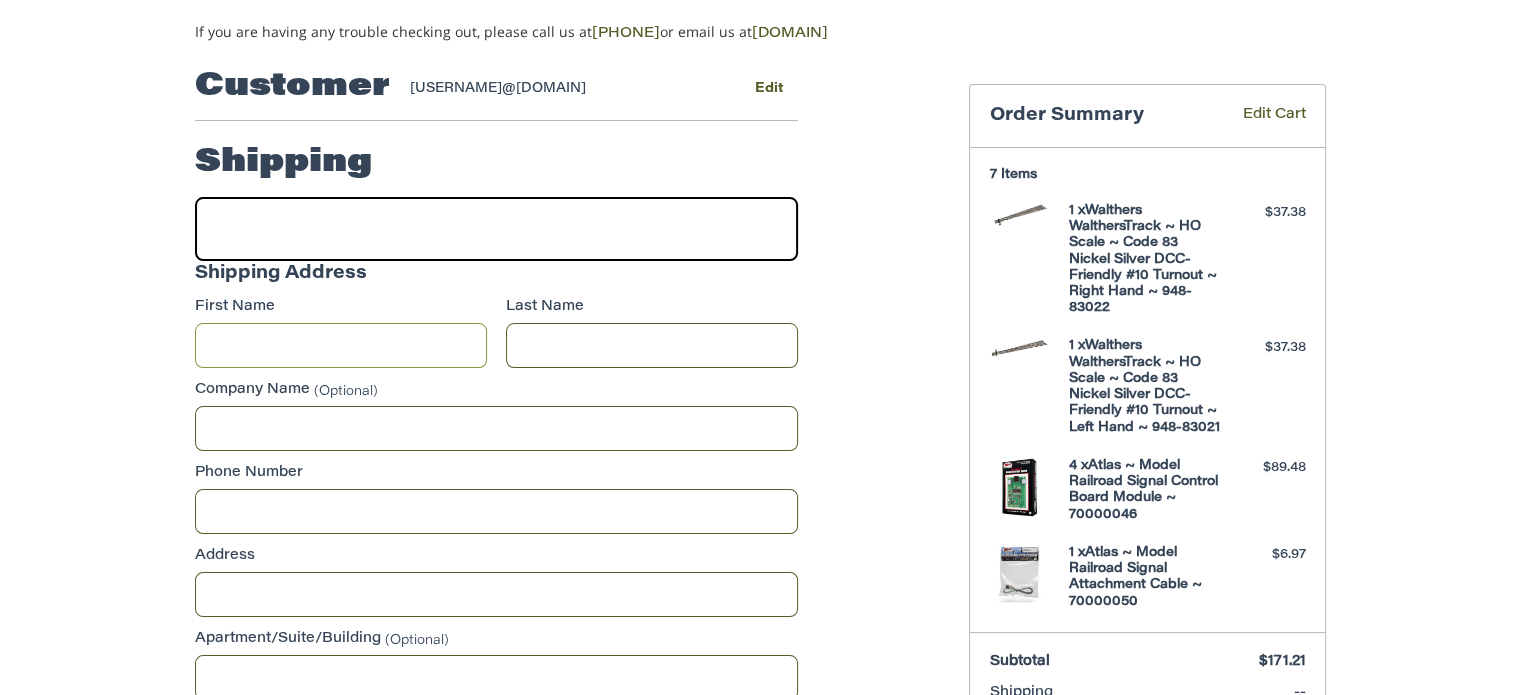 click on "First Name" at bounding box center [341, 345] 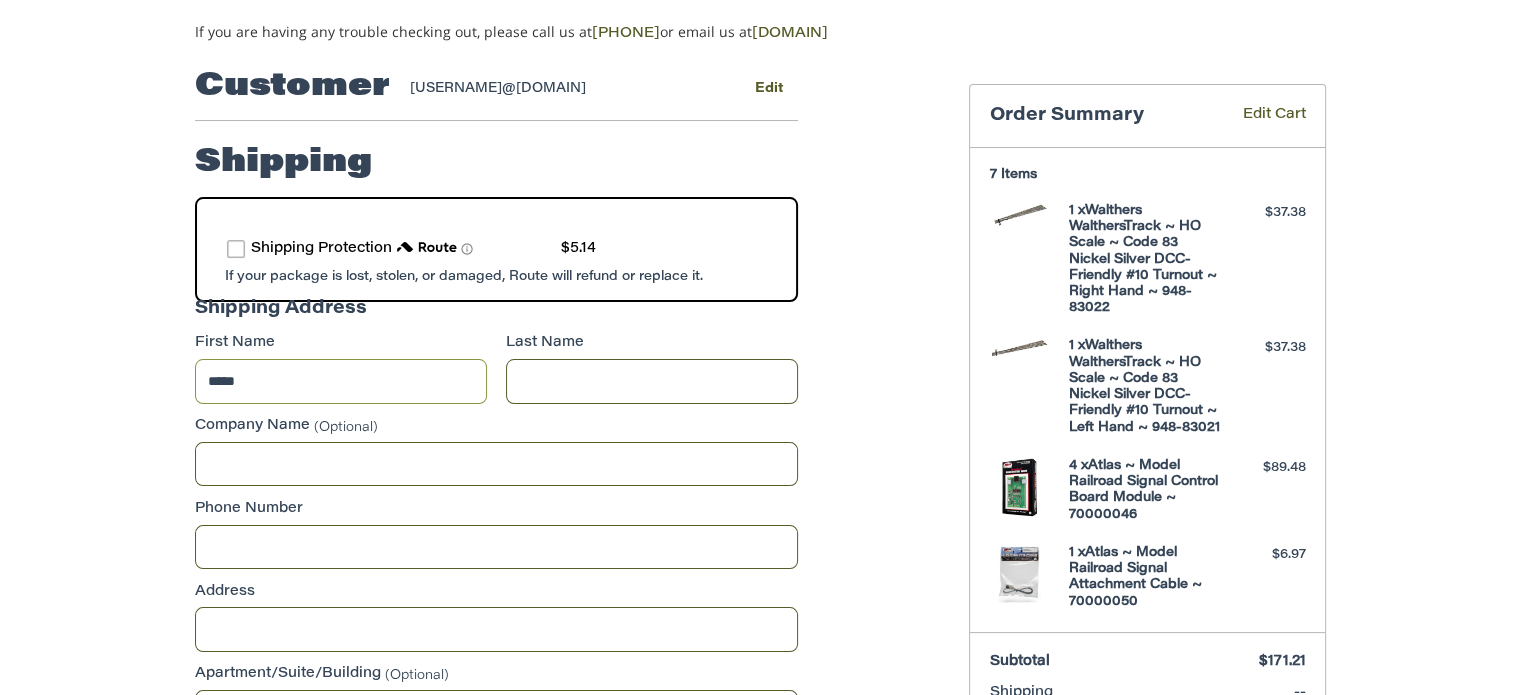 type on "*****" 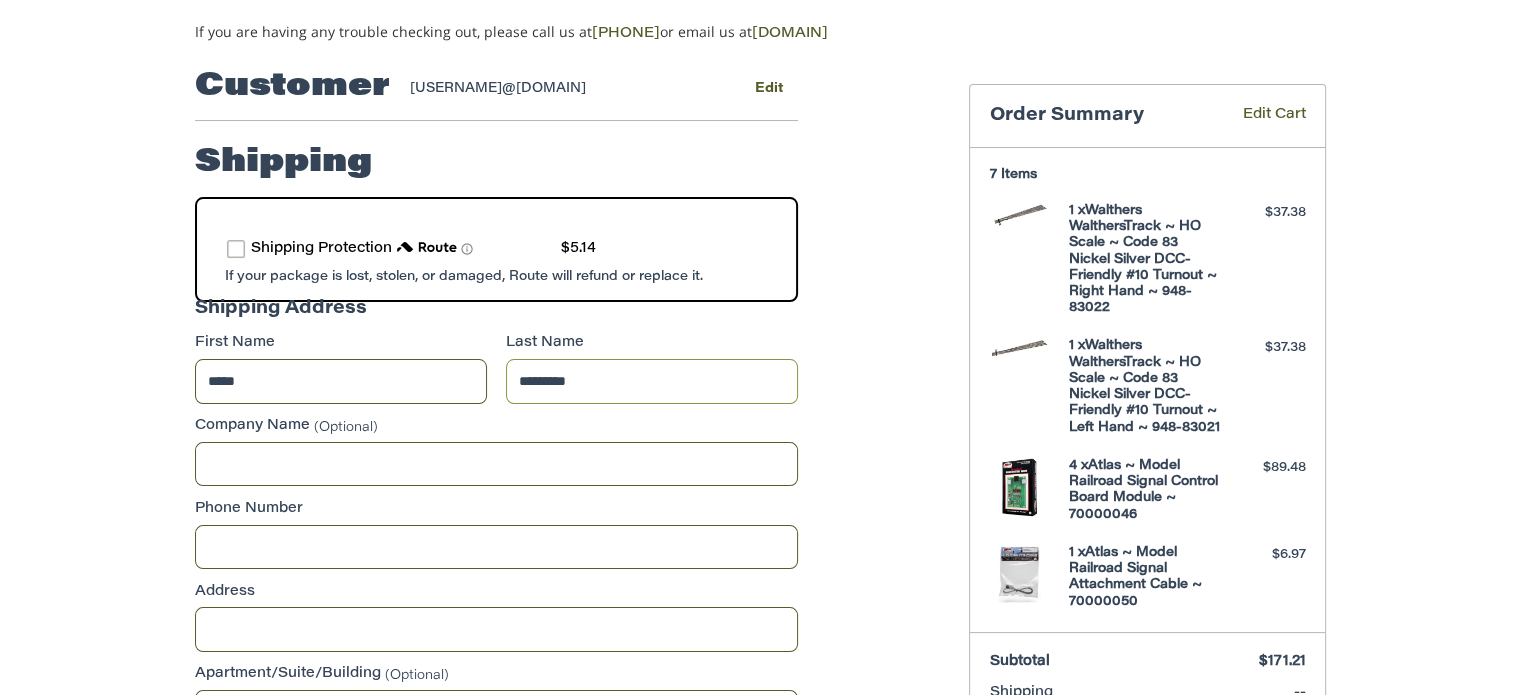 type on "*********" 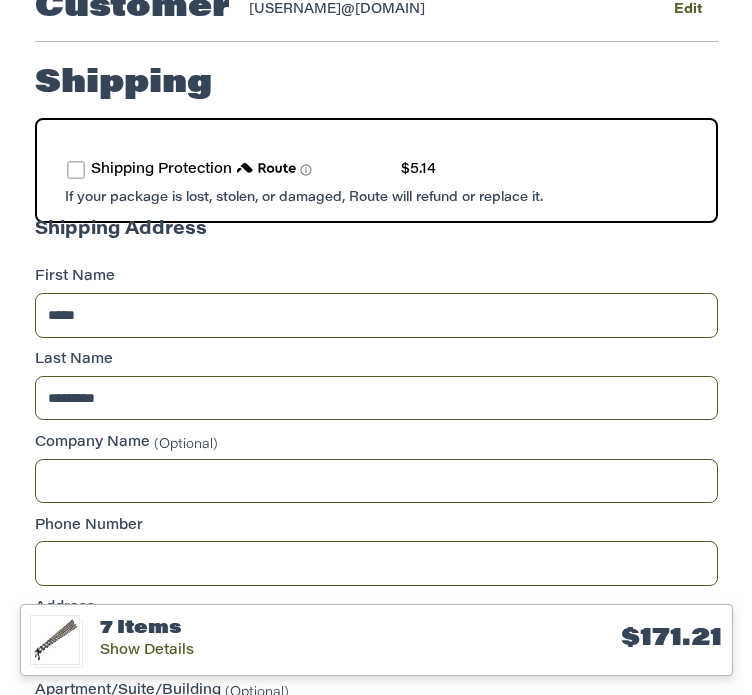 scroll, scrollTop: 385, scrollLeft: 0, axis: vertical 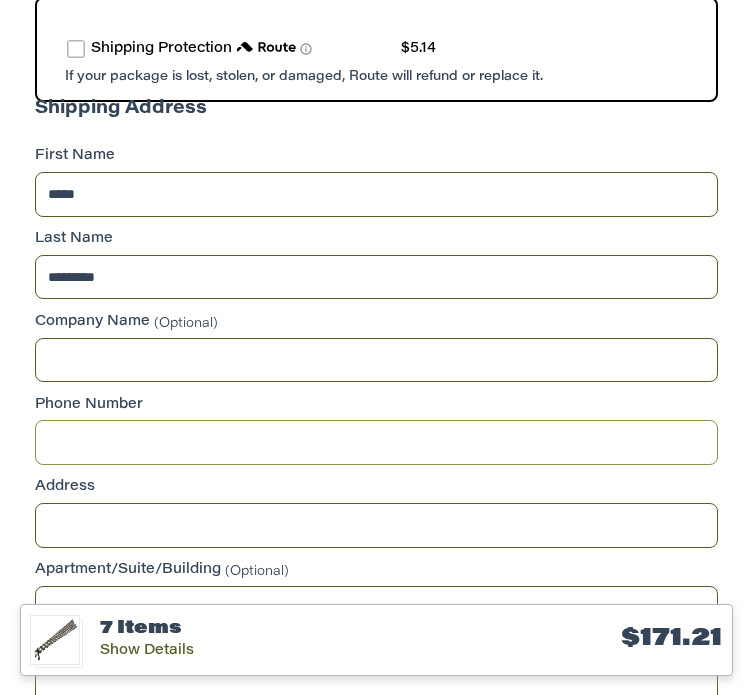 click on "Phone Number" at bounding box center [376, 442] 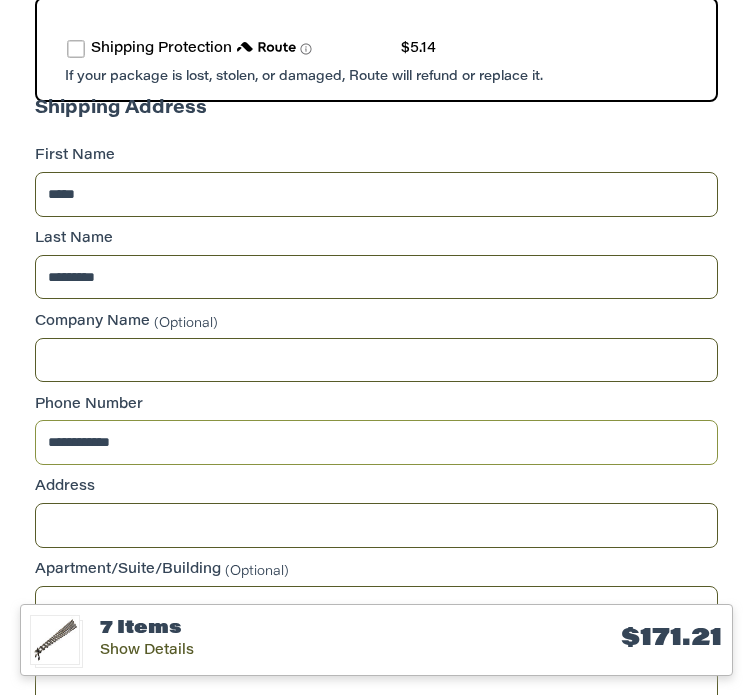 type on "**********" 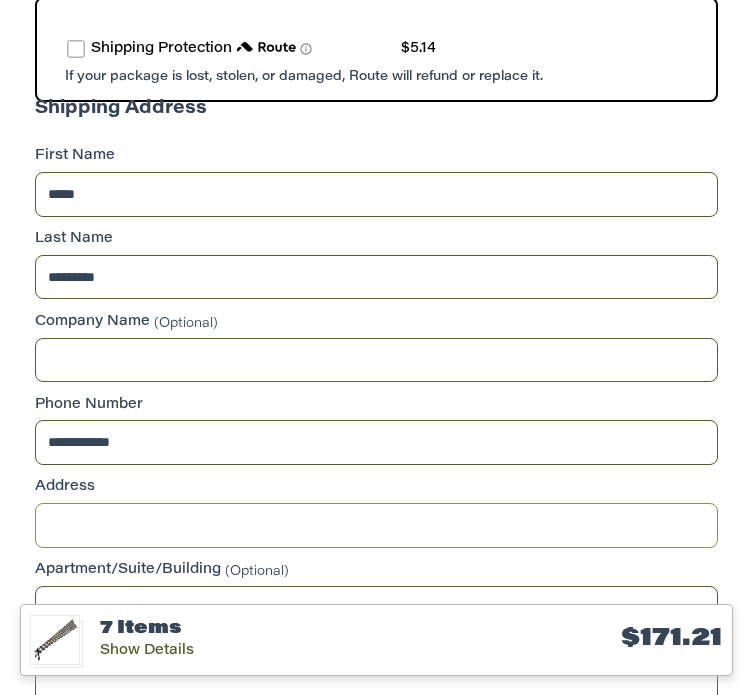click on "Address" at bounding box center [376, 525] 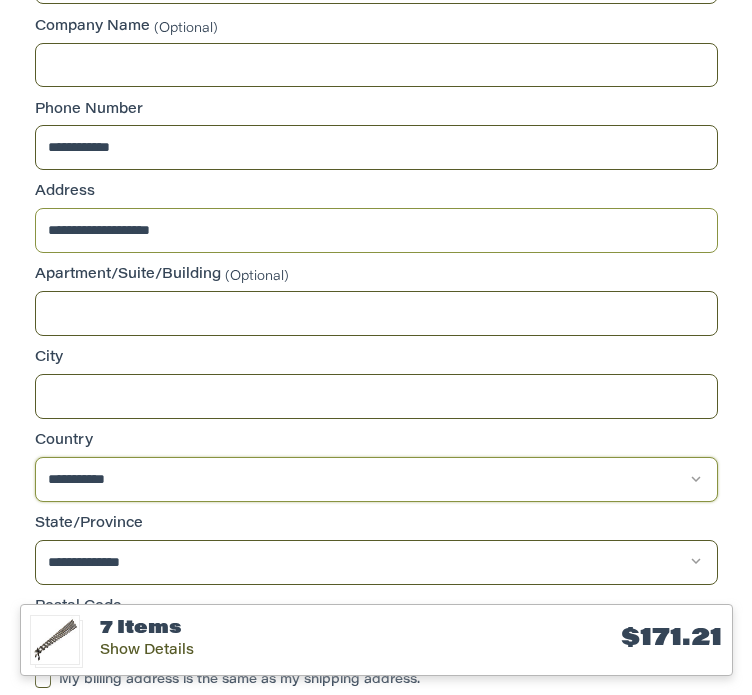 scroll, scrollTop: 685, scrollLeft: 0, axis: vertical 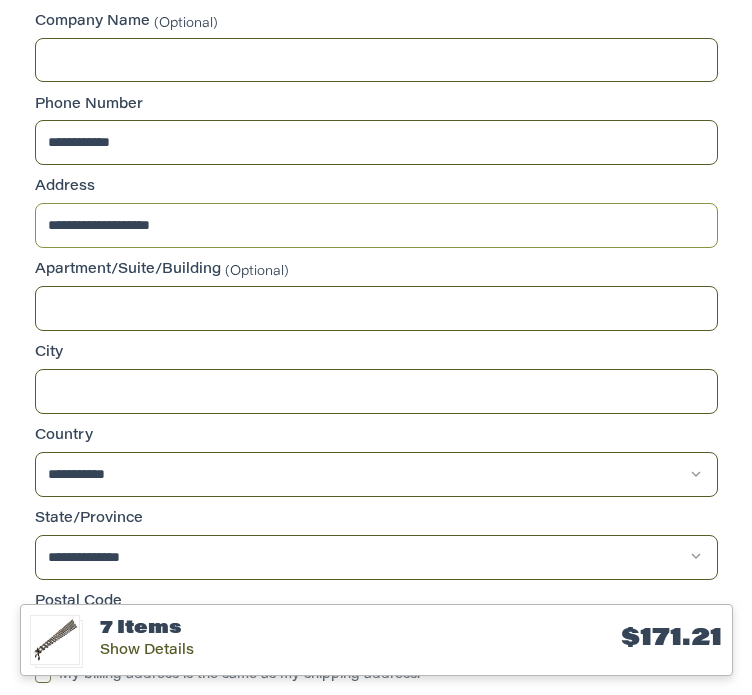 type on "**********" 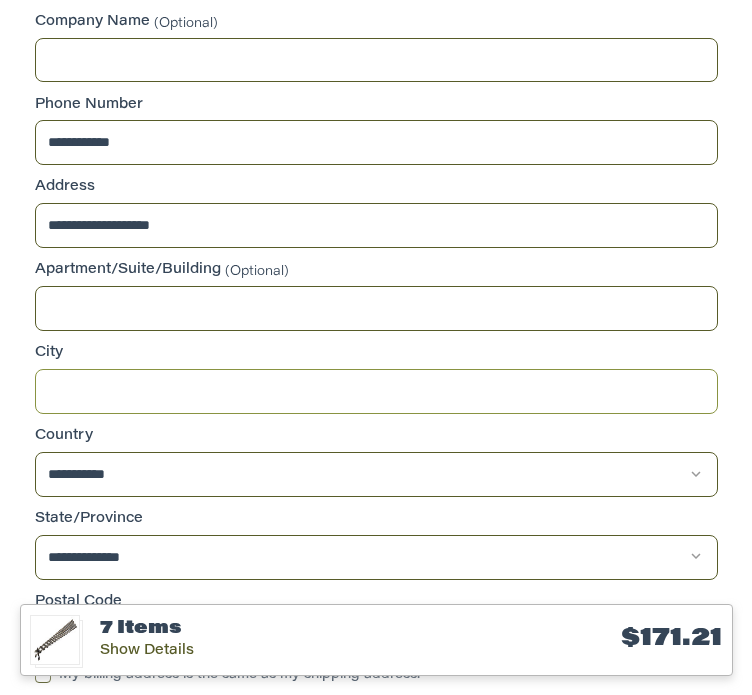 click on "City" at bounding box center [376, 391] 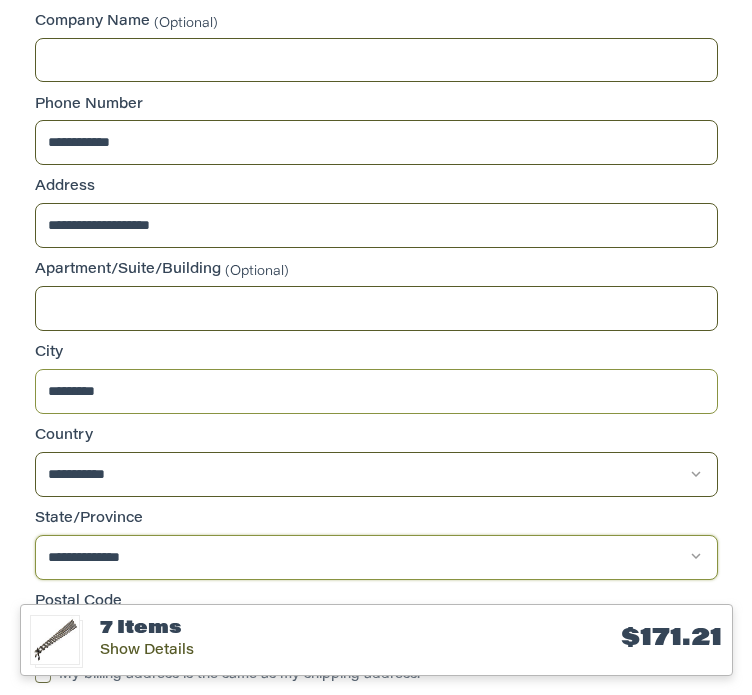 type on "*********" 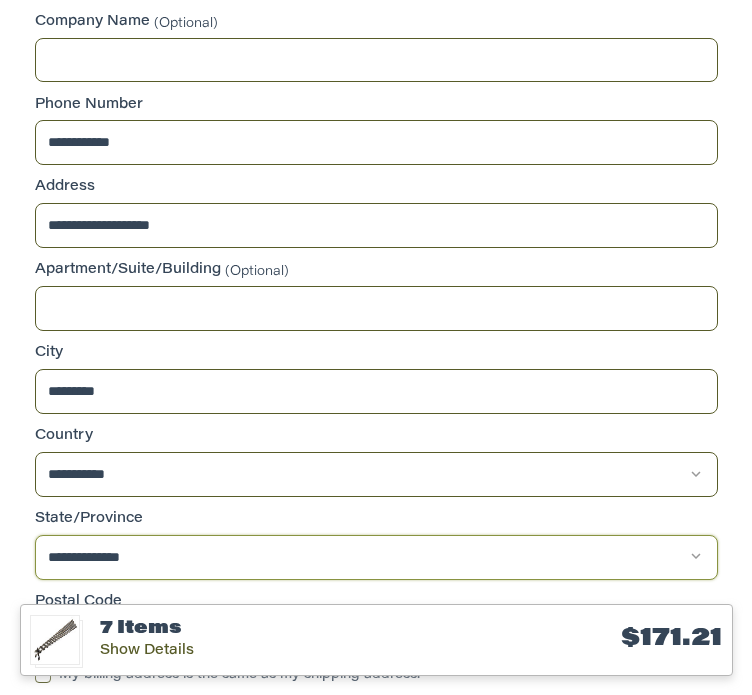 click on "**********" at bounding box center (376, 557) 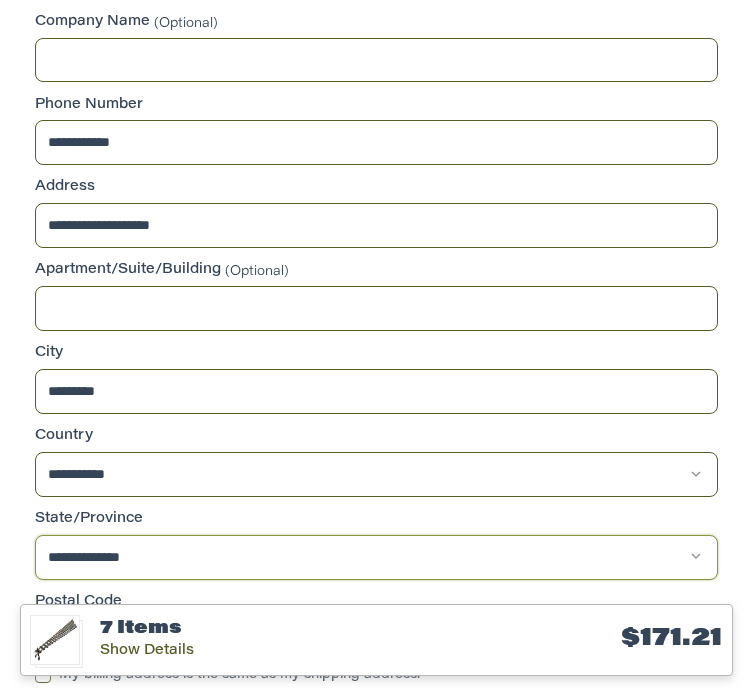 select on "**" 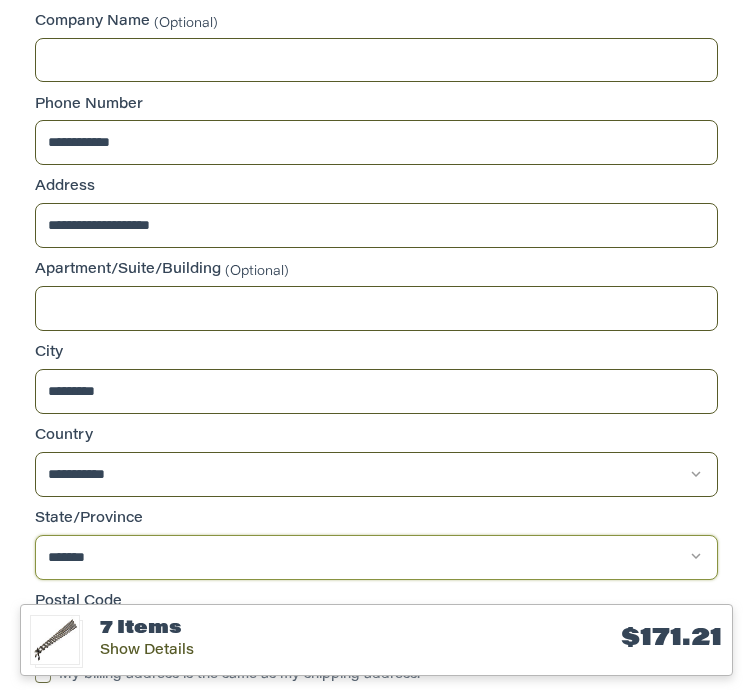 click on "**********" at bounding box center [376, 557] 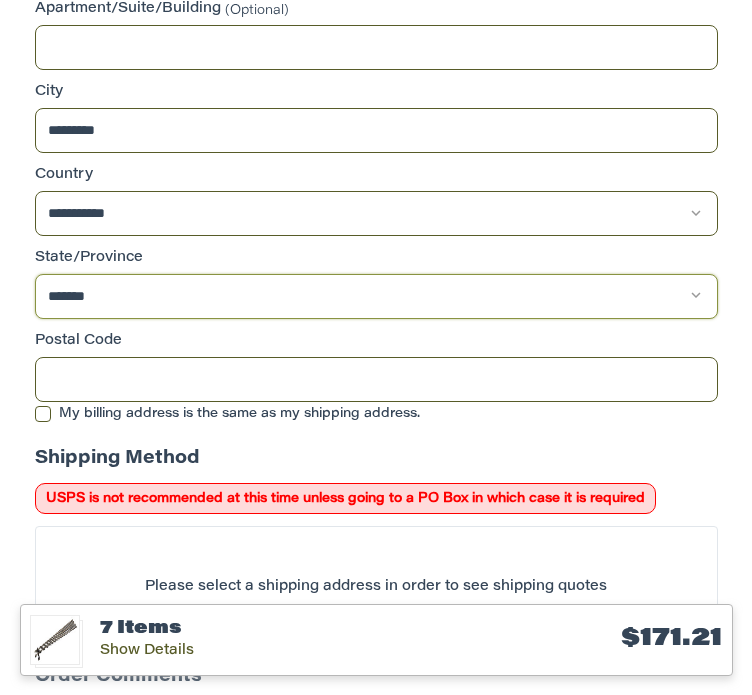 scroll, scrollTop: 985, scrollLeft: 0, axis: vertical 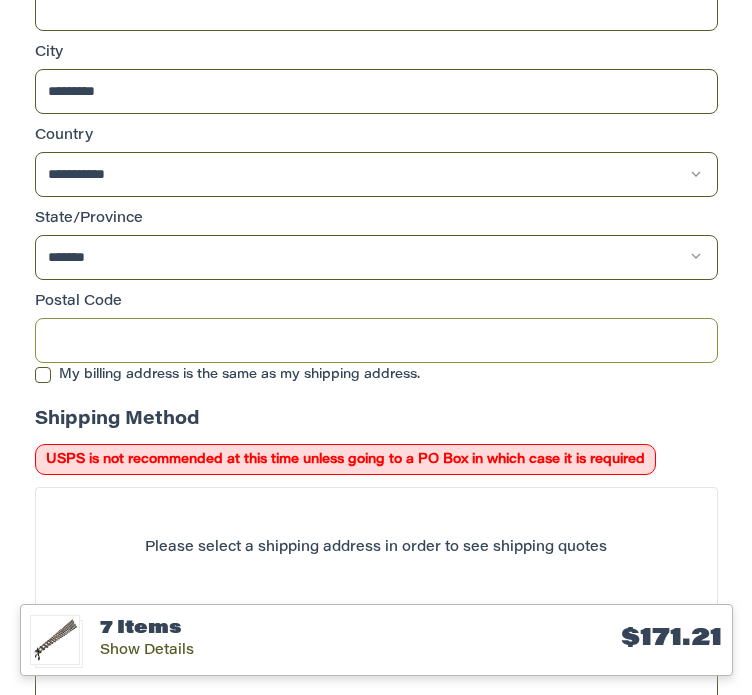 click on "Postal Code" at bounding box center (376, 340) 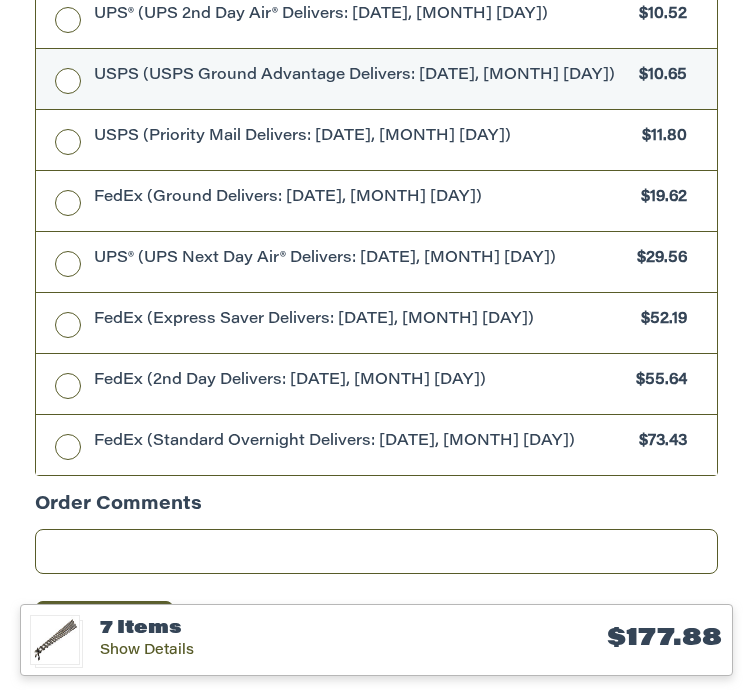 scroll, scrollTop: 1918, scrollLeft: 0, axis: vertical 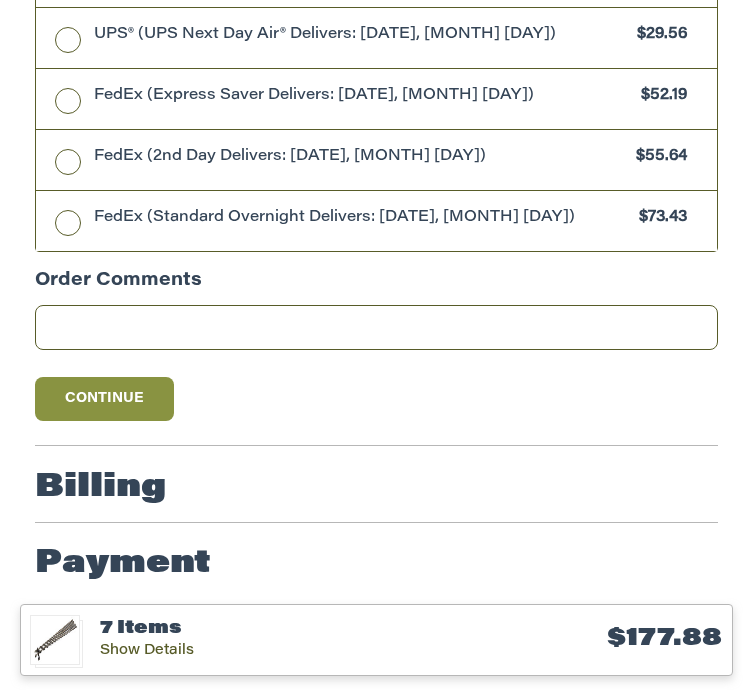 type on "*****" 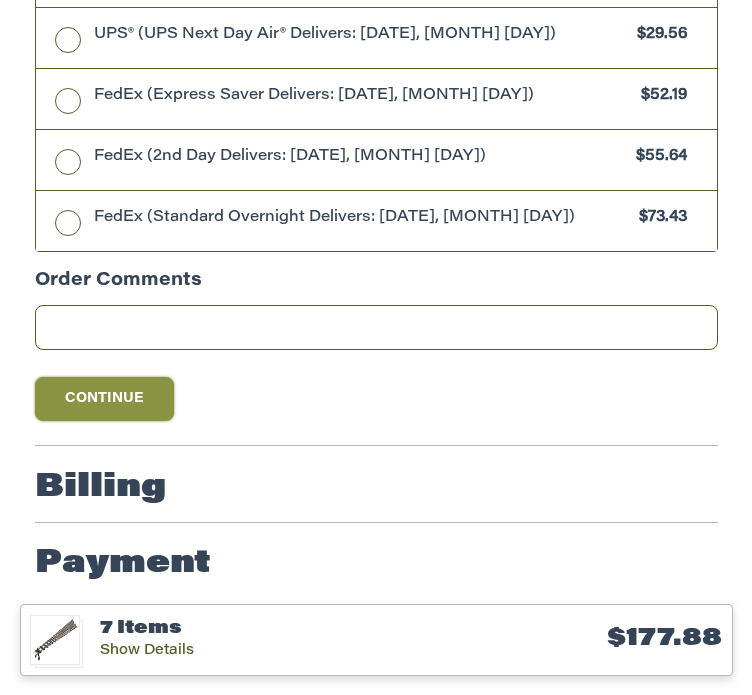 click on "Continue" at bounding box center (105, 399) 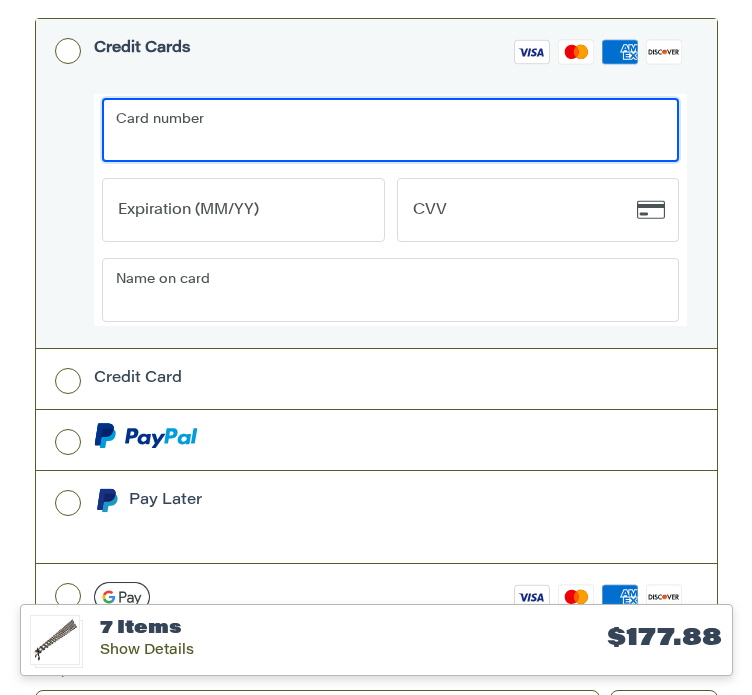 scroll, scrollTop: 736, scrollLeft: 0, axis: vertical 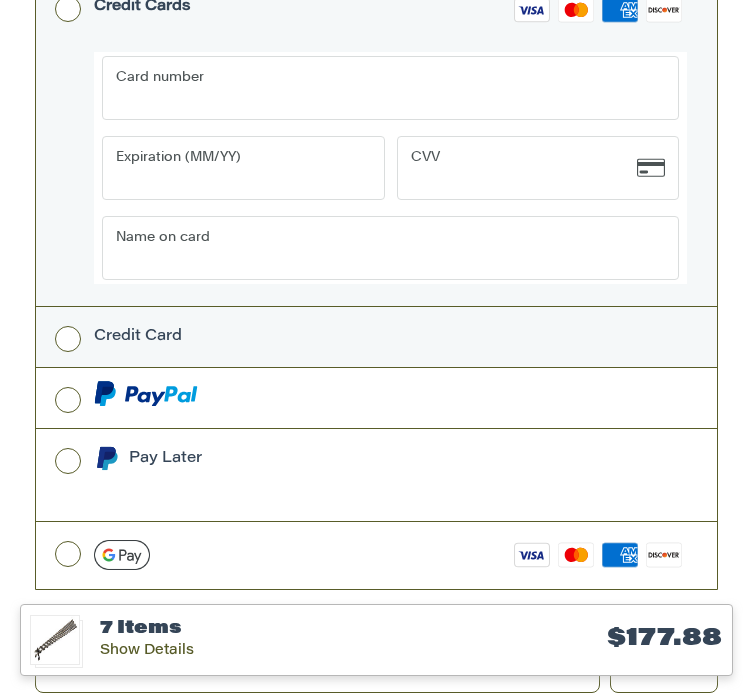 click on "Credit Card" at bounding box center [376, 337] 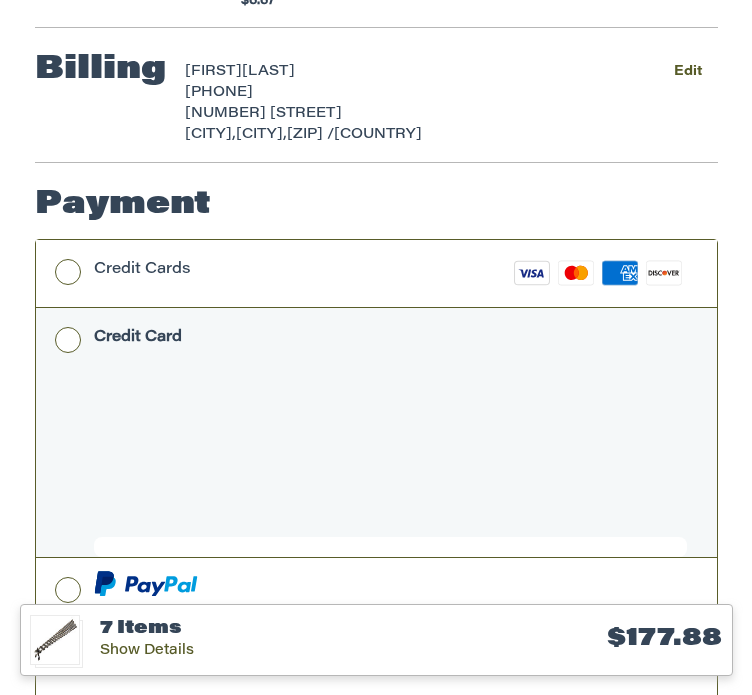 scroll, scrollTop: 463, scrollLeft: 0, axis: vertical 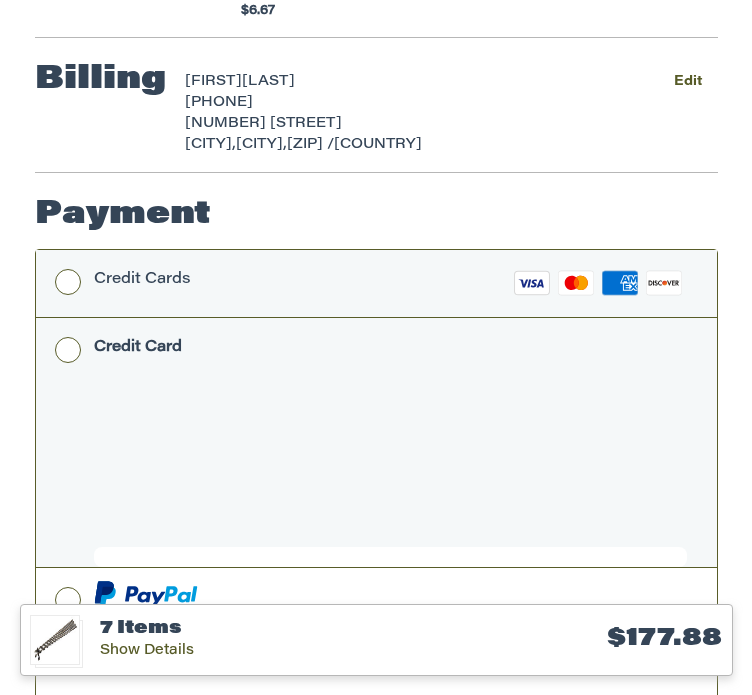 click on "Credit Cards Visa Master Amex Discover" at bounding box center [376, 283] 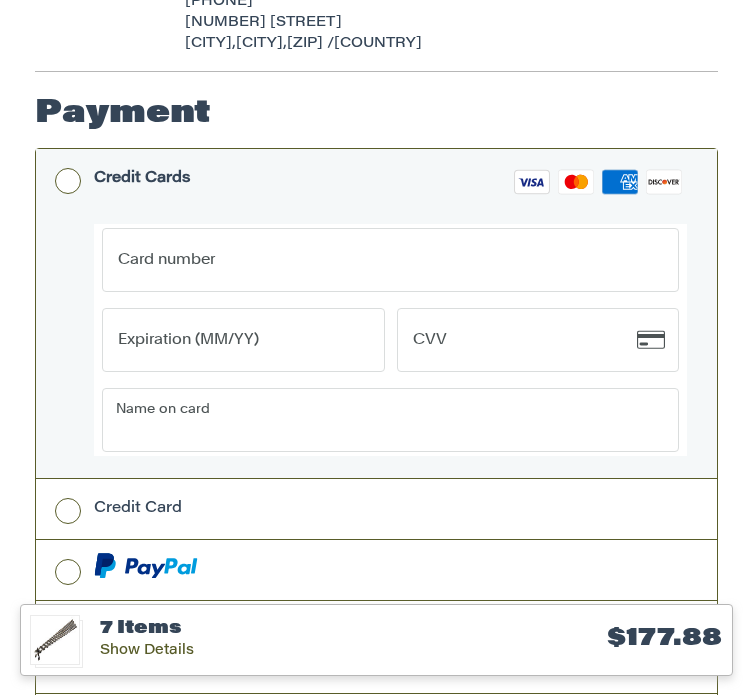 scroll, scrollTop: 663, scrollLeft: 0, axis: vertical 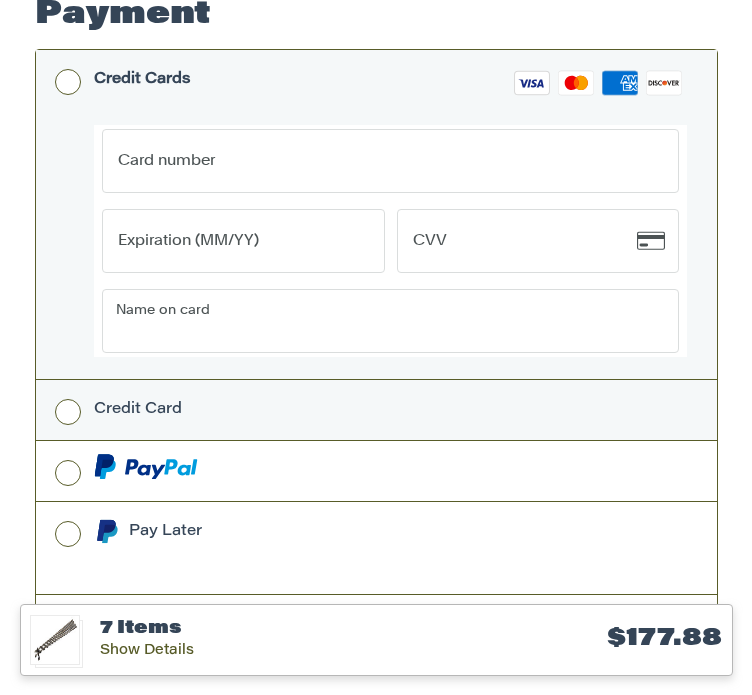 click on "Credit Card" at bounding box center (376, 410) 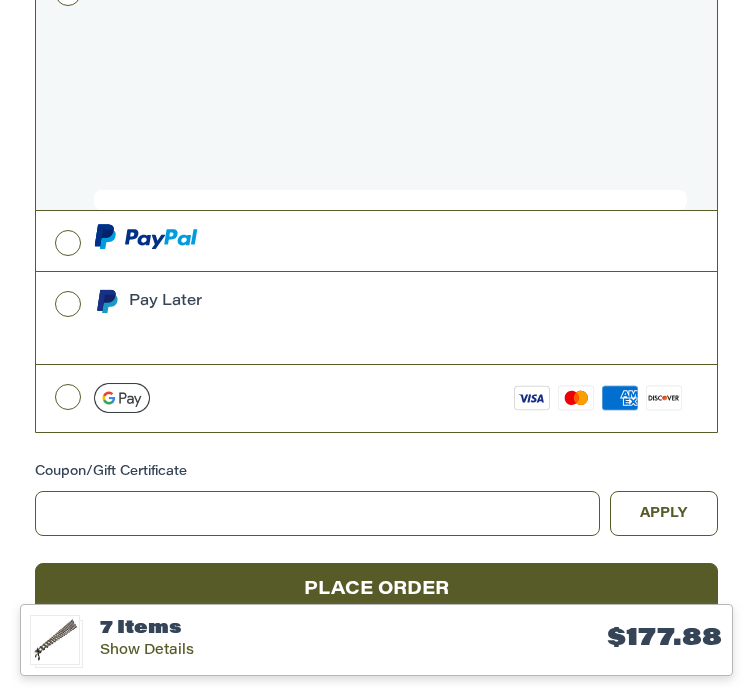 scroll, scrollTop: 863, scrollLeft: 0, axis: vertical 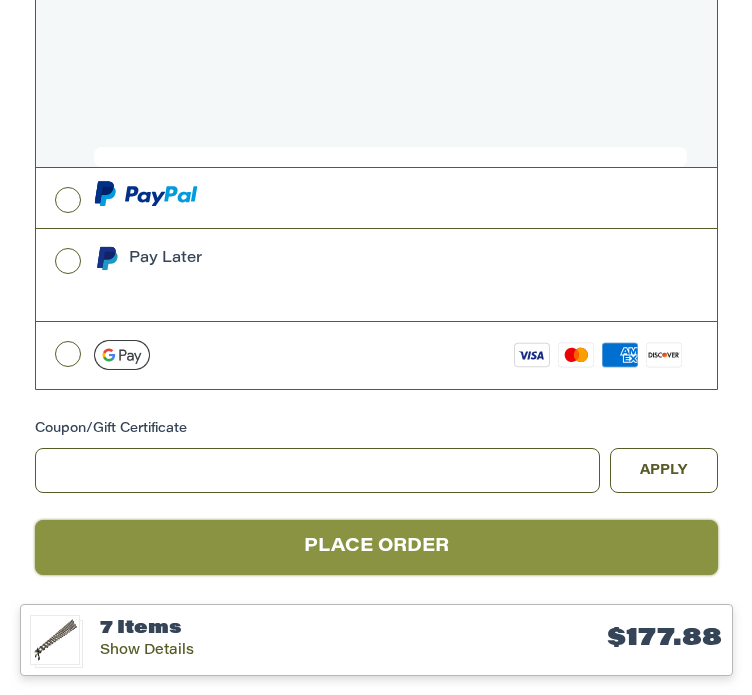 click on "Place Order" at bounding box center [376, 547] 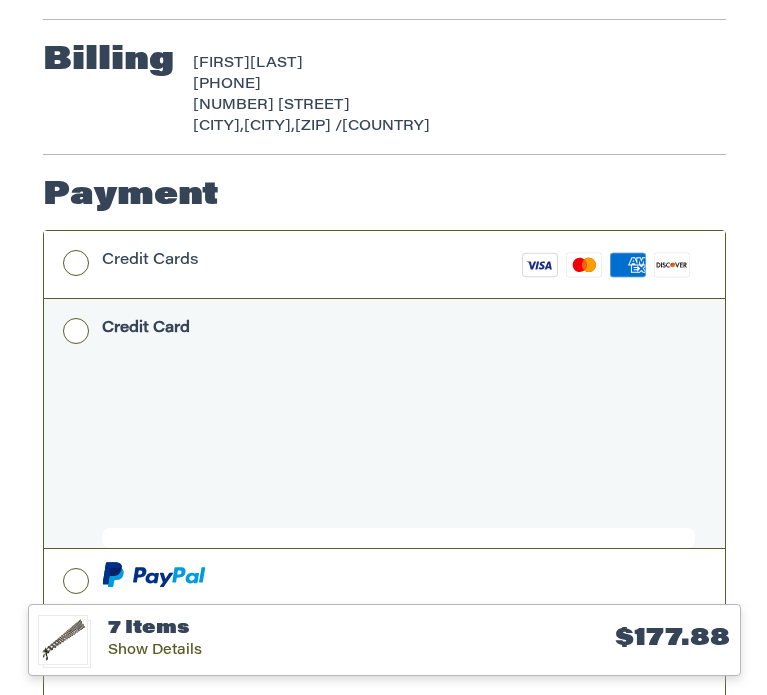 scroll, scrollTop: 0, scrollLeft: 0, axis: both 